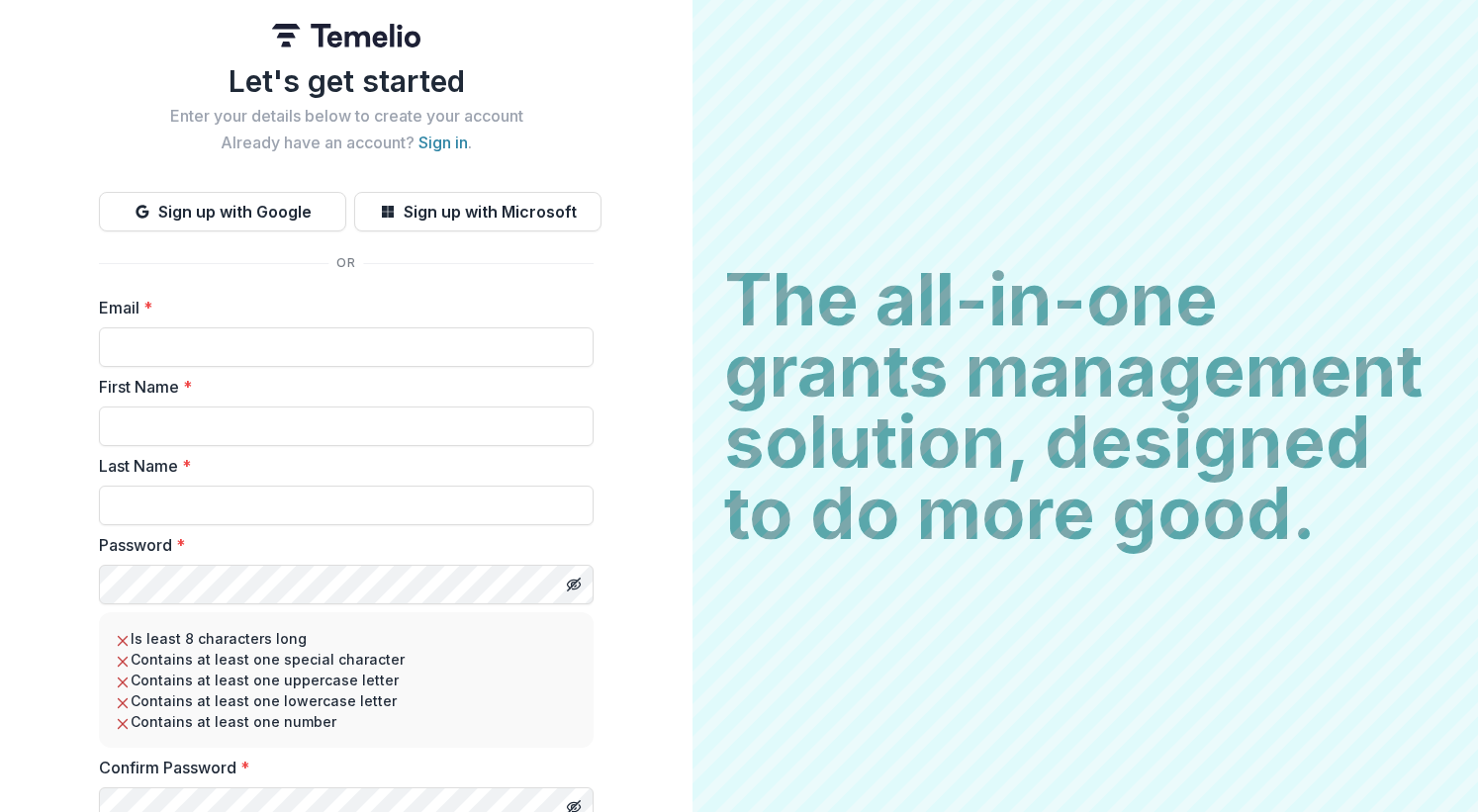 scroll, scrollTop: 0, scrollLeft: 0, axis: both 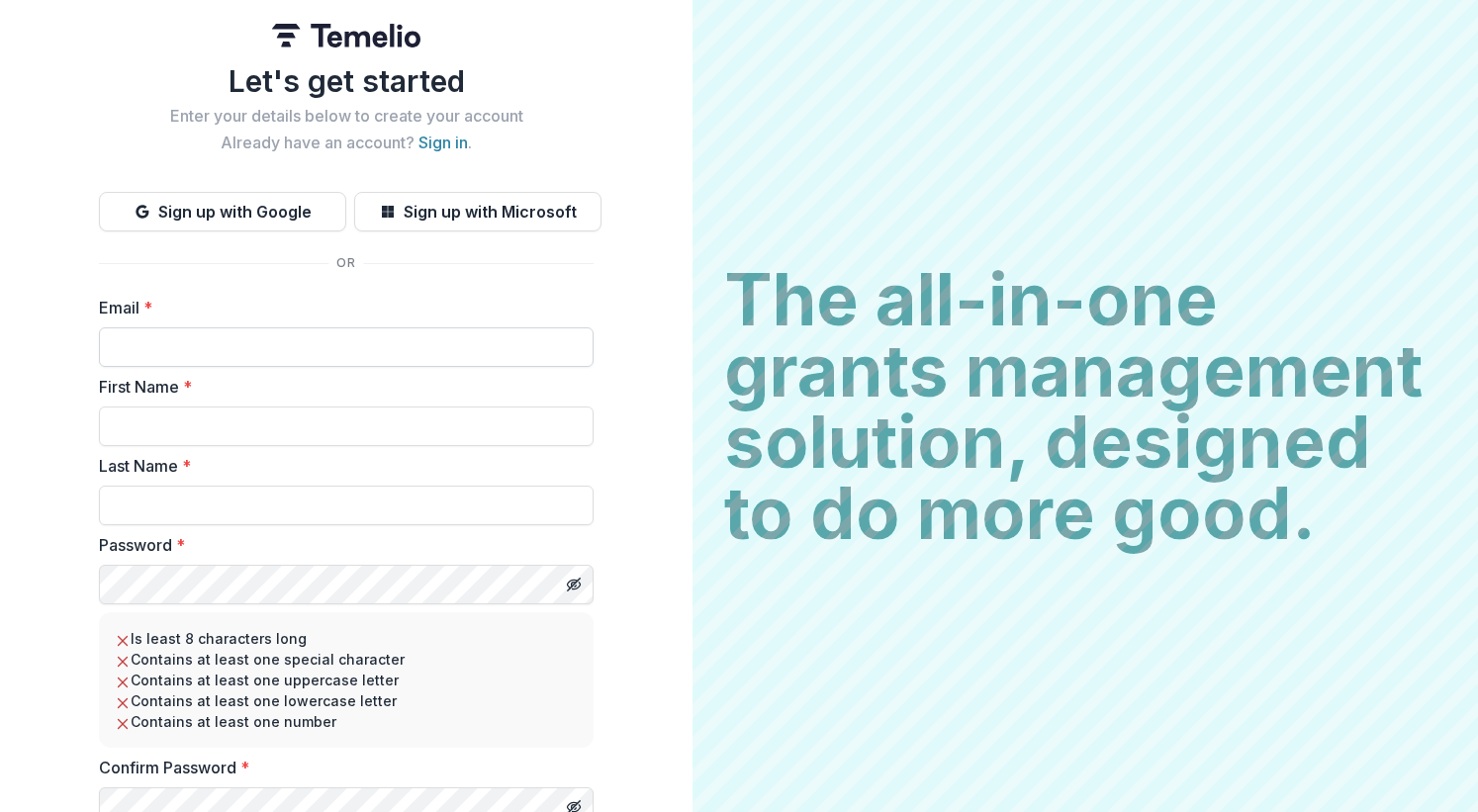 click on "Email *" at bounding box center [346, 347] 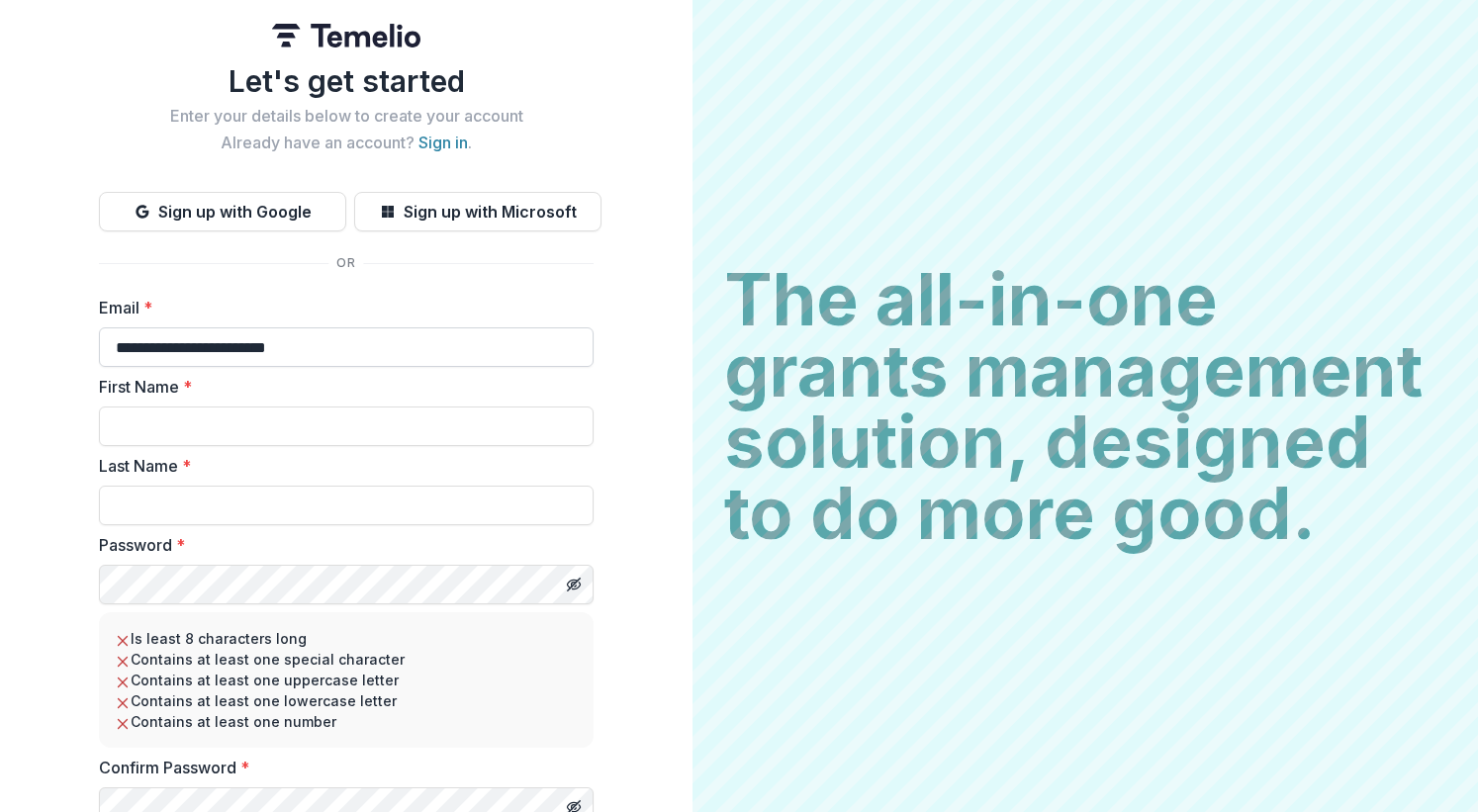 type on "***" 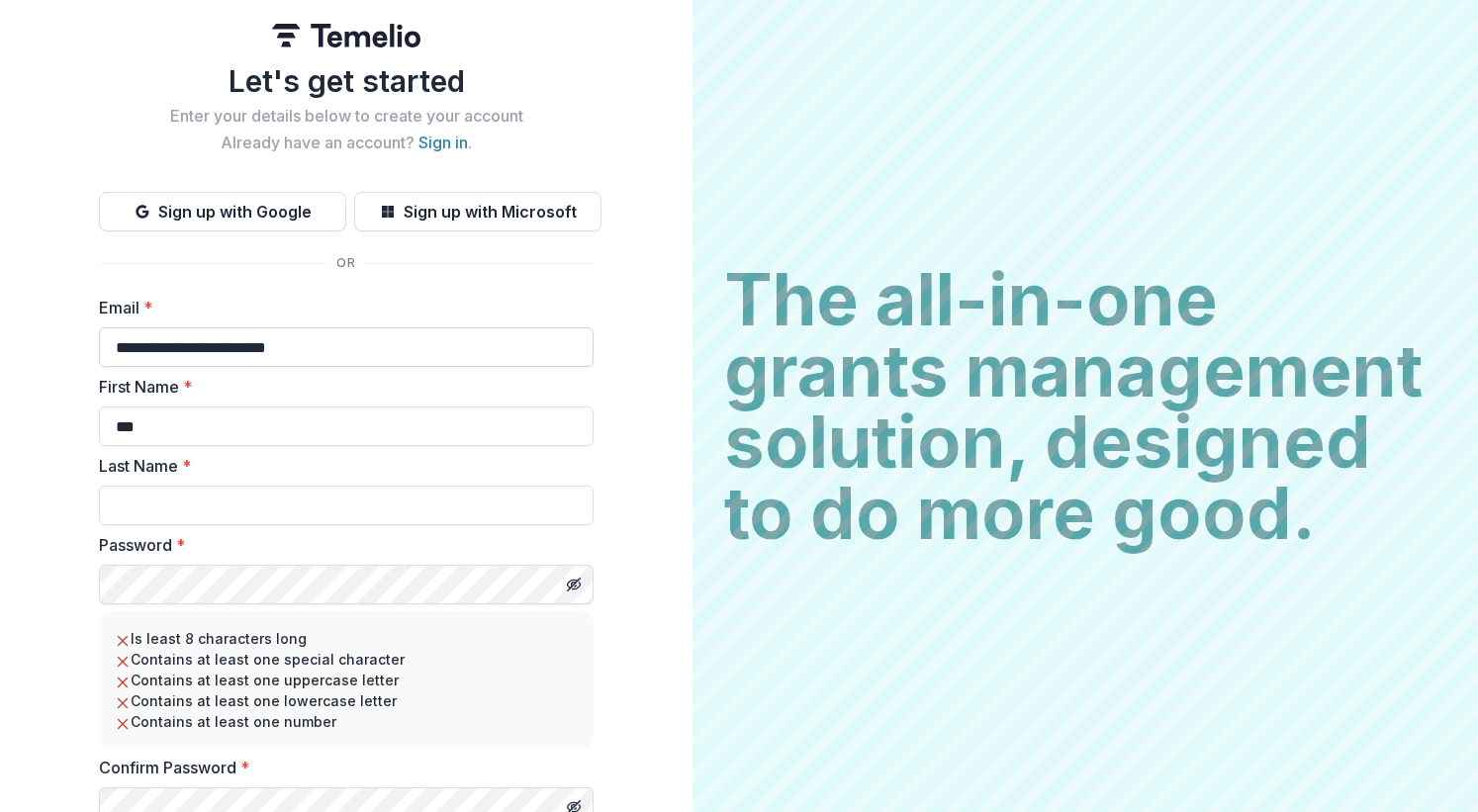 type on "**********" 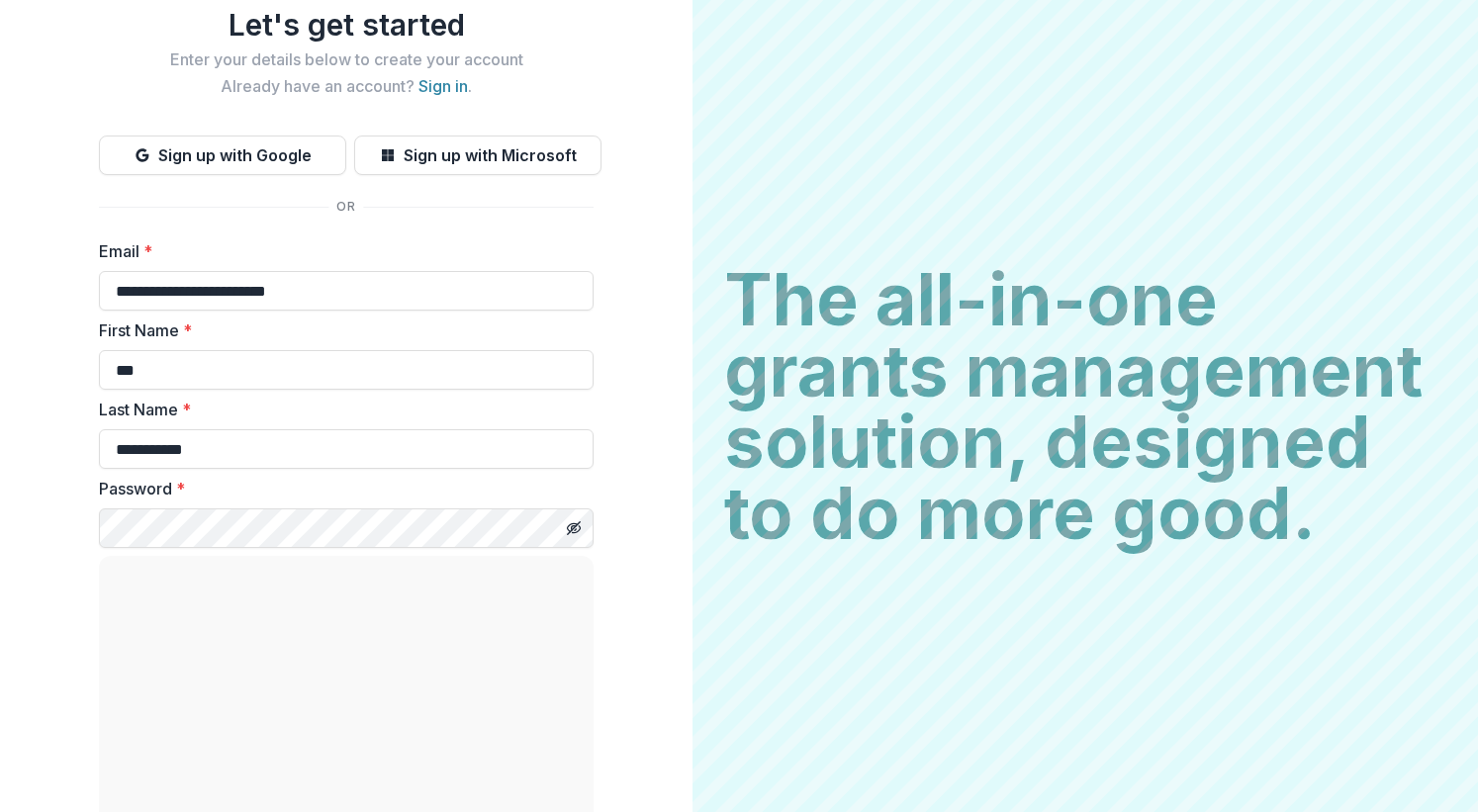 scroll, scrollTop: 85, scrollLeft: 0, axis: vertical 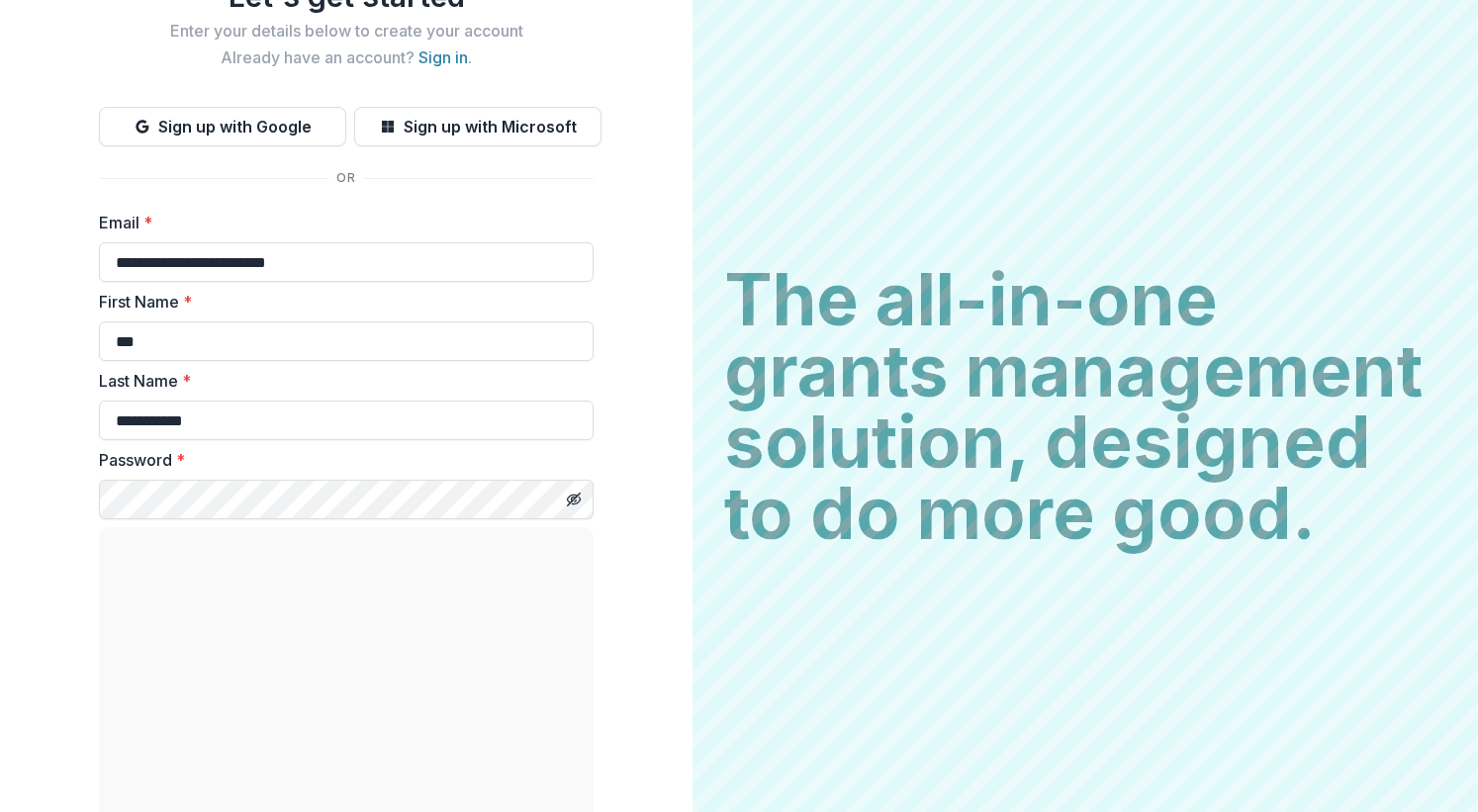 click on "Create Account" at bounding box center (346, 3092) 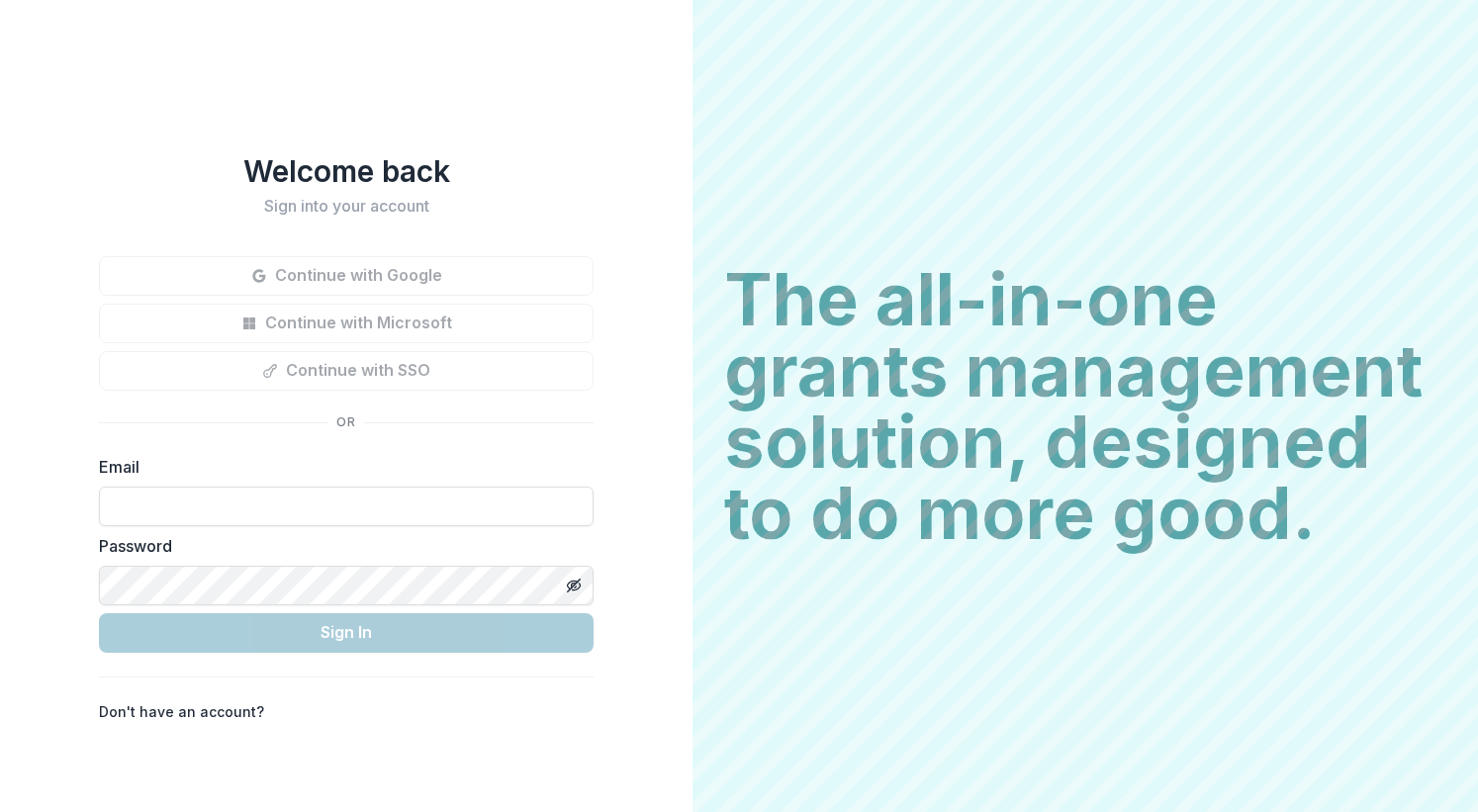 scroll, scrollTop: 0, scrollLeft: 0, axis: both 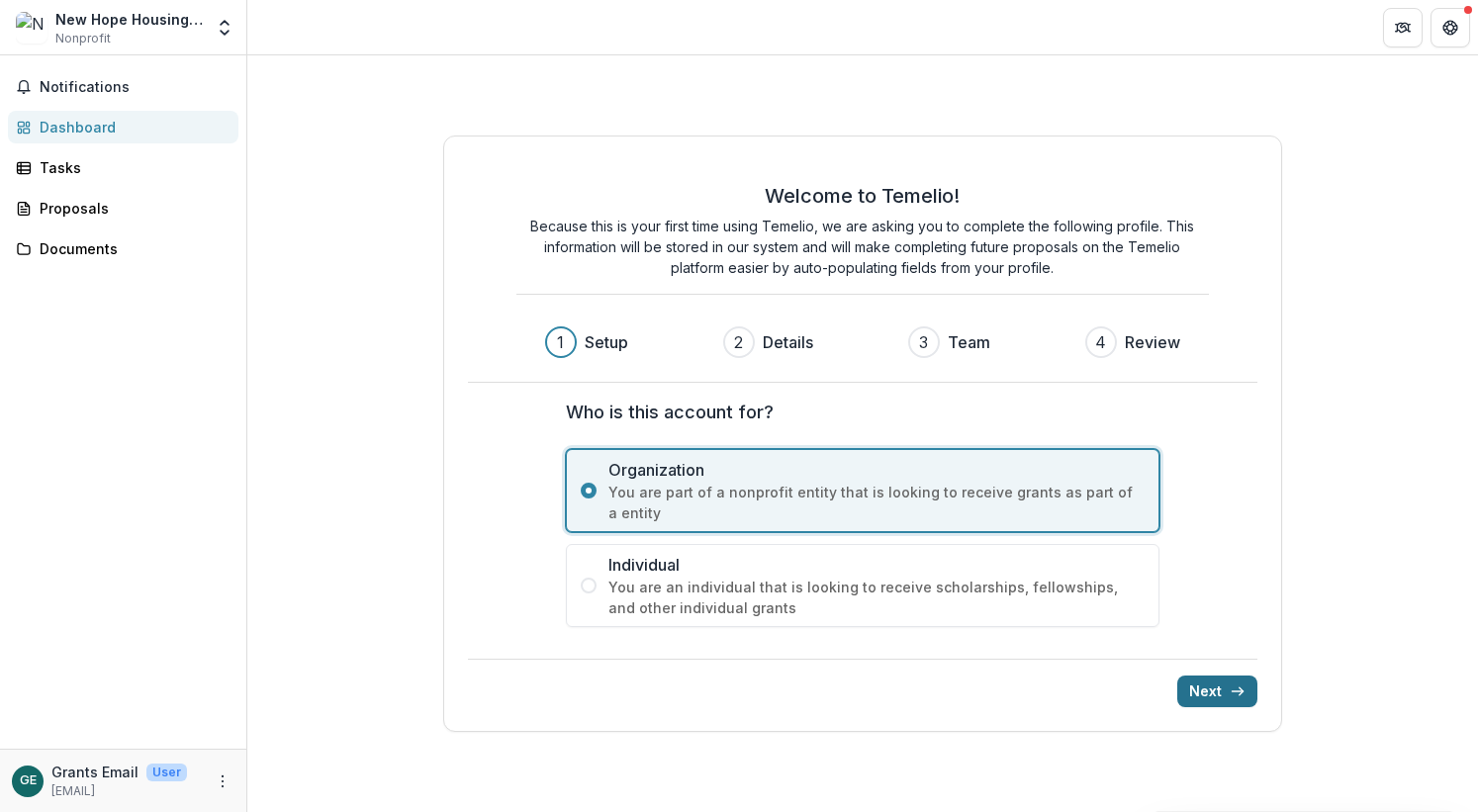 click on "Next" at bounding box center [1217, 691] 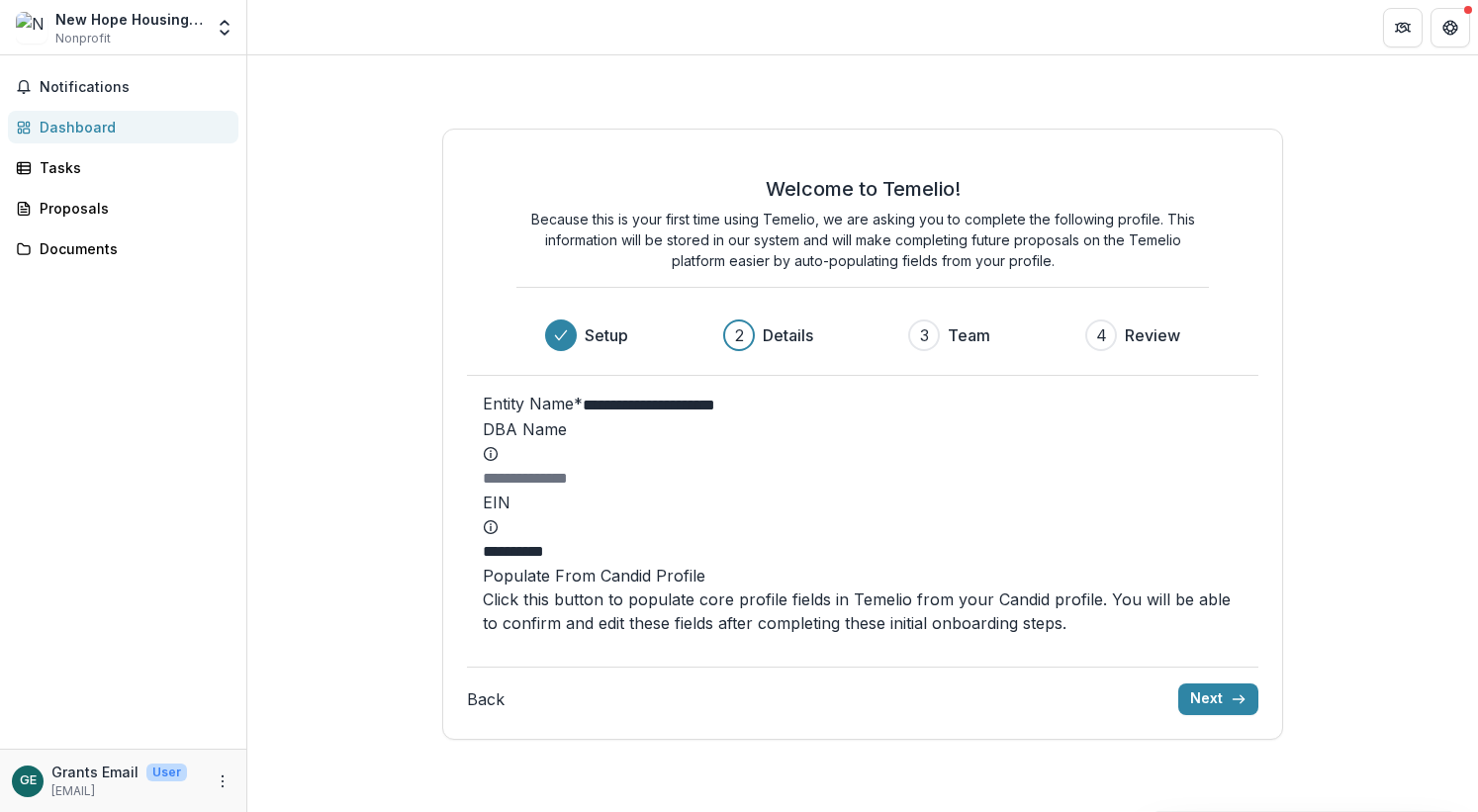 click on "DBA Name" at bounding box center [562, 479] 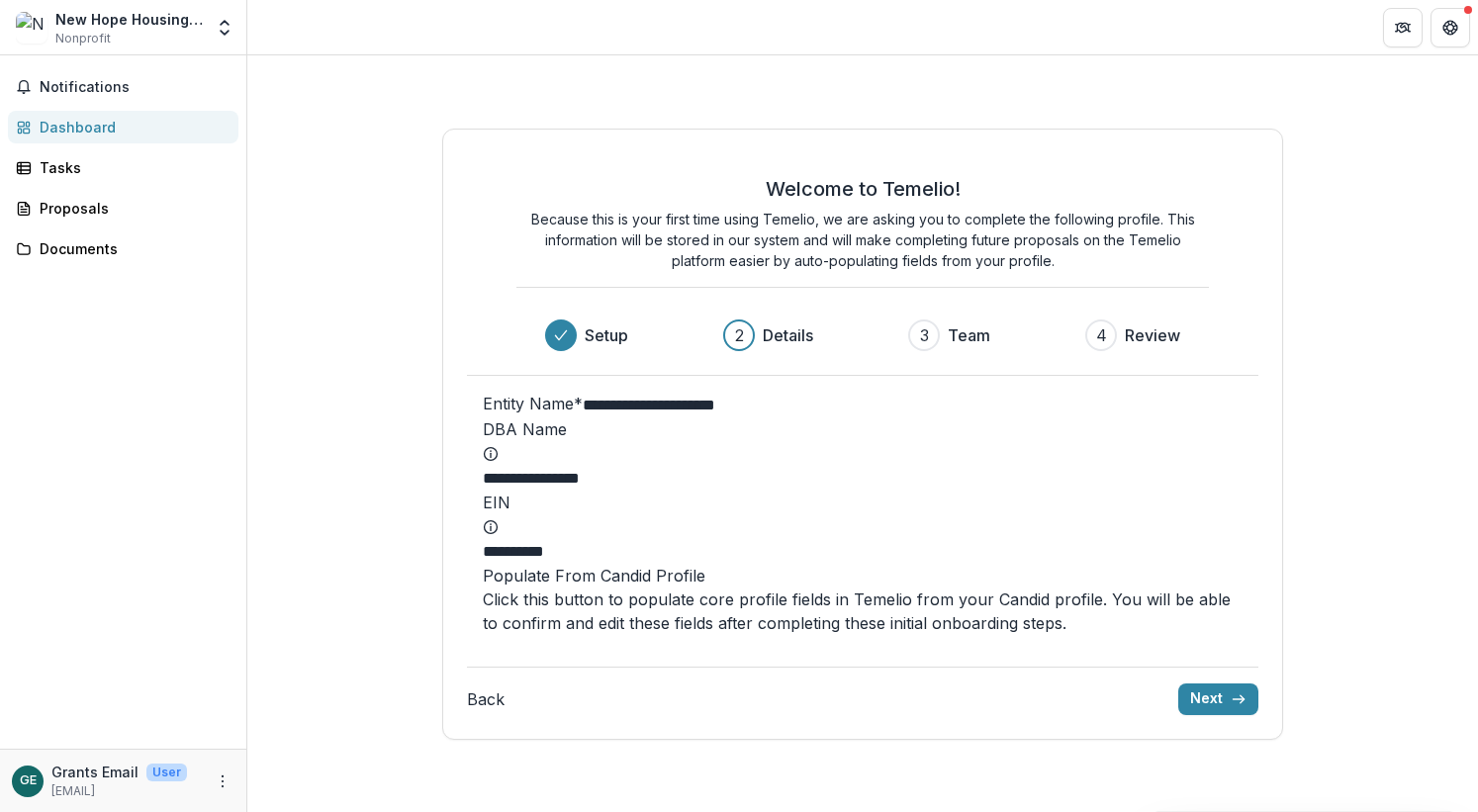 type on "**********" 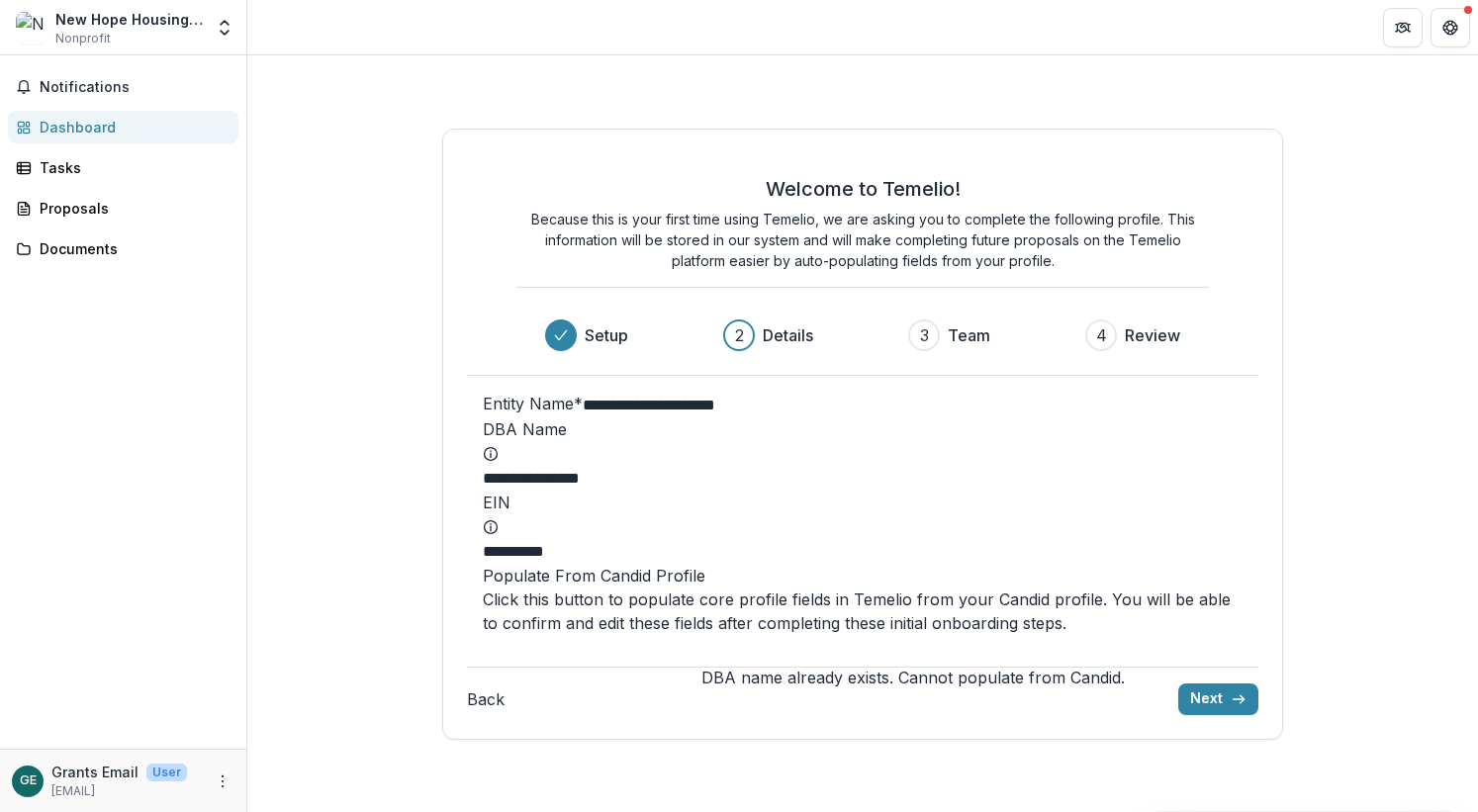 type 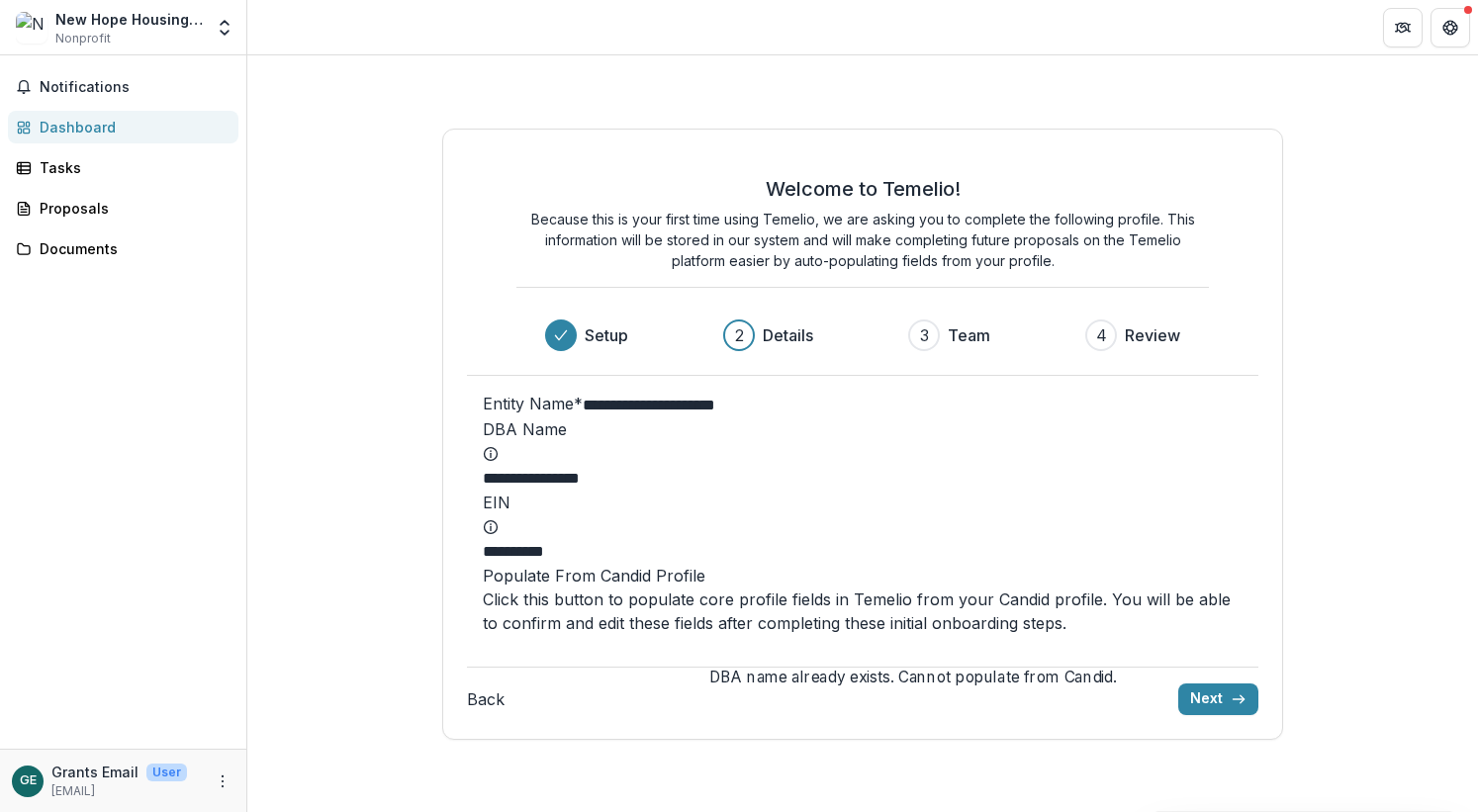 click on "**********" at bounding box center [863, 513] 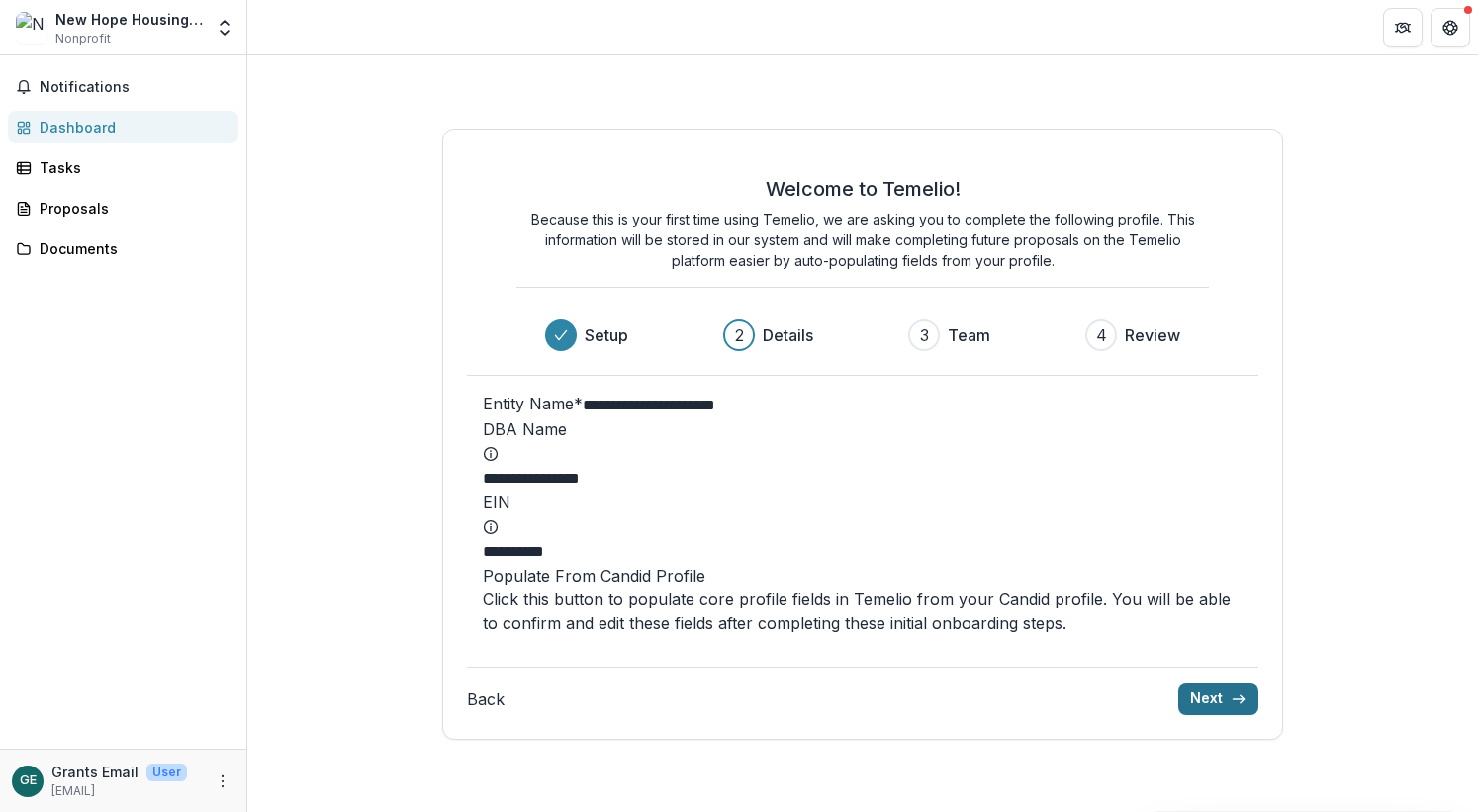 click on "Next" at bounding box center (1218, 699) 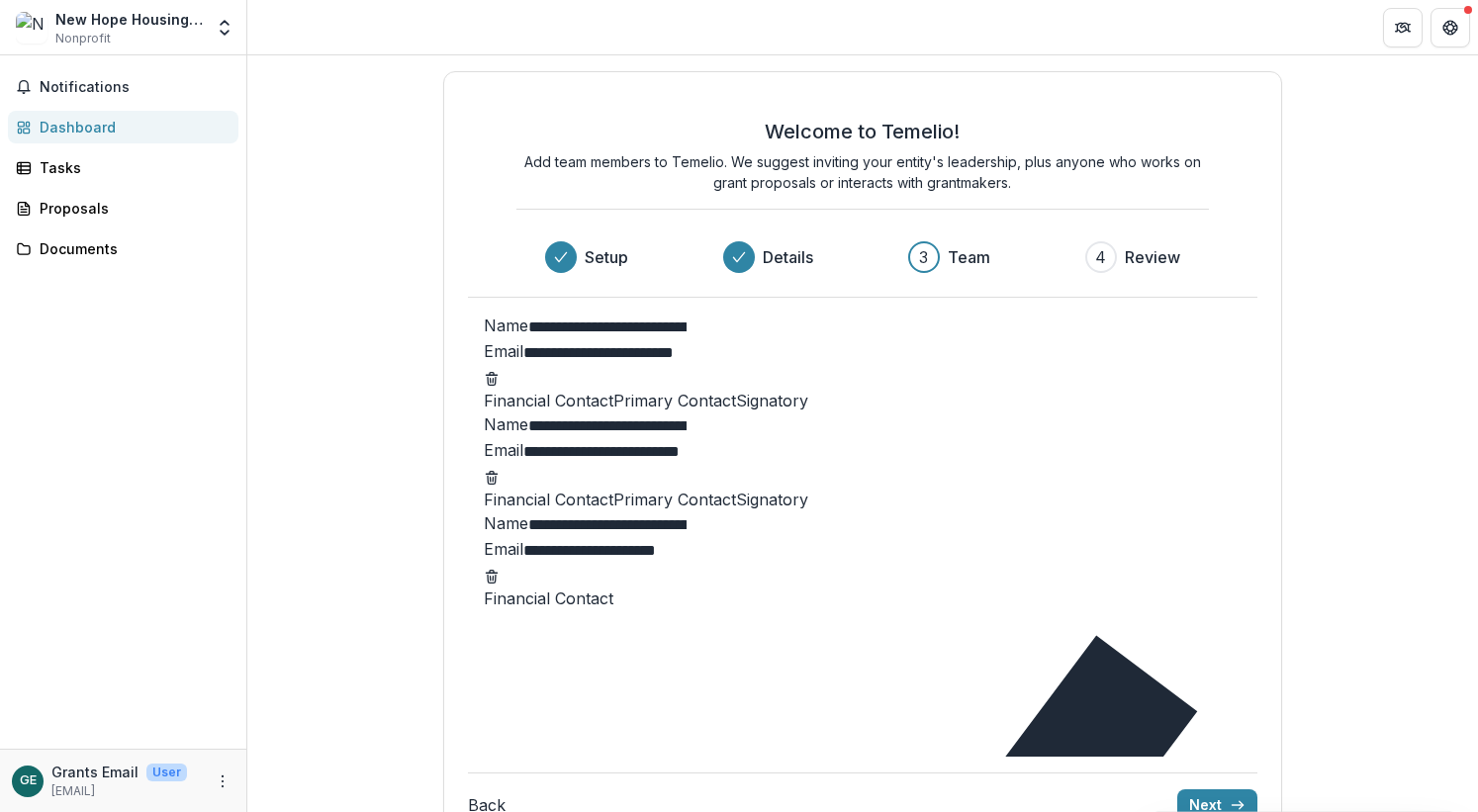 click on "**********" at bounding box center (607, 327) 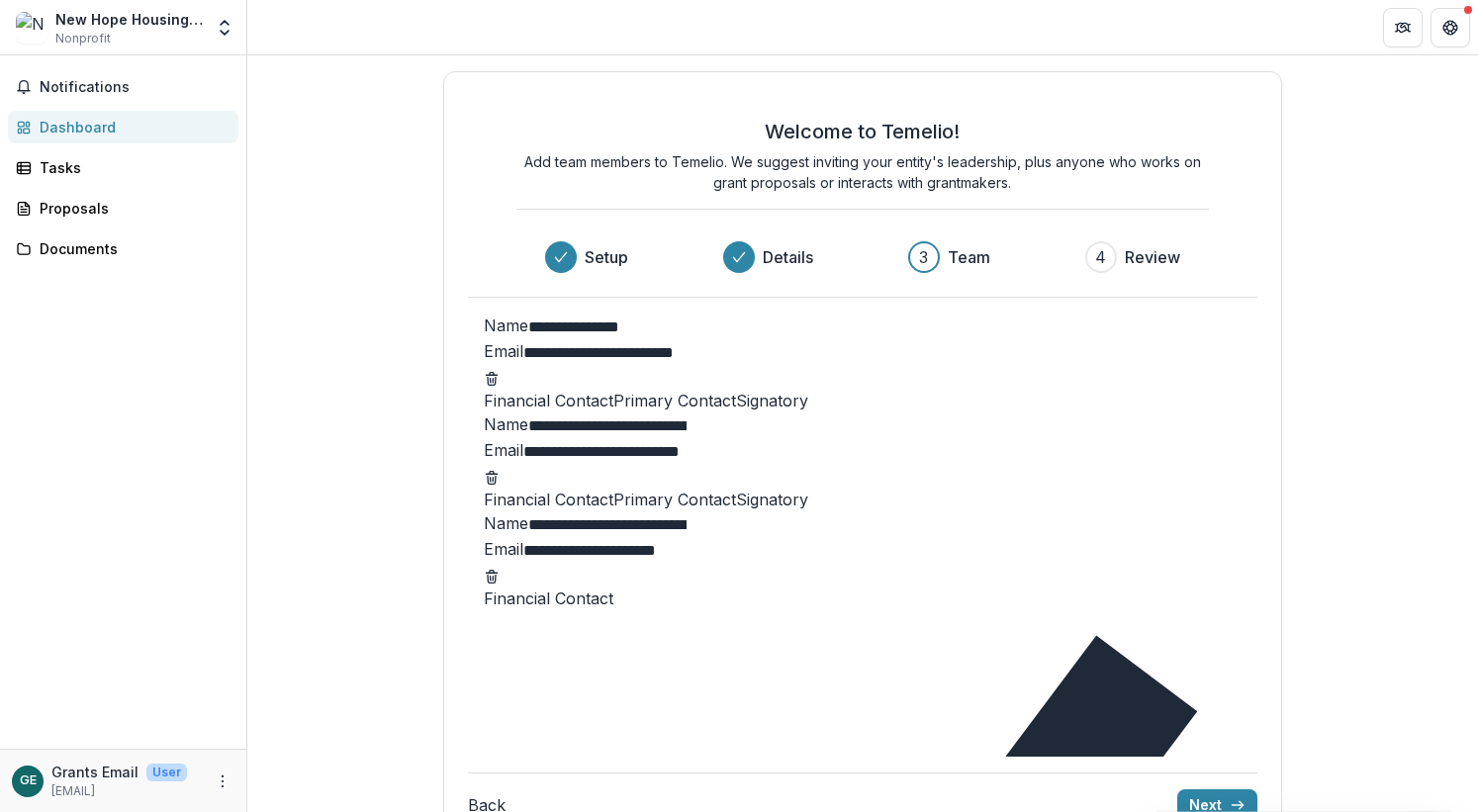 type on "**********" 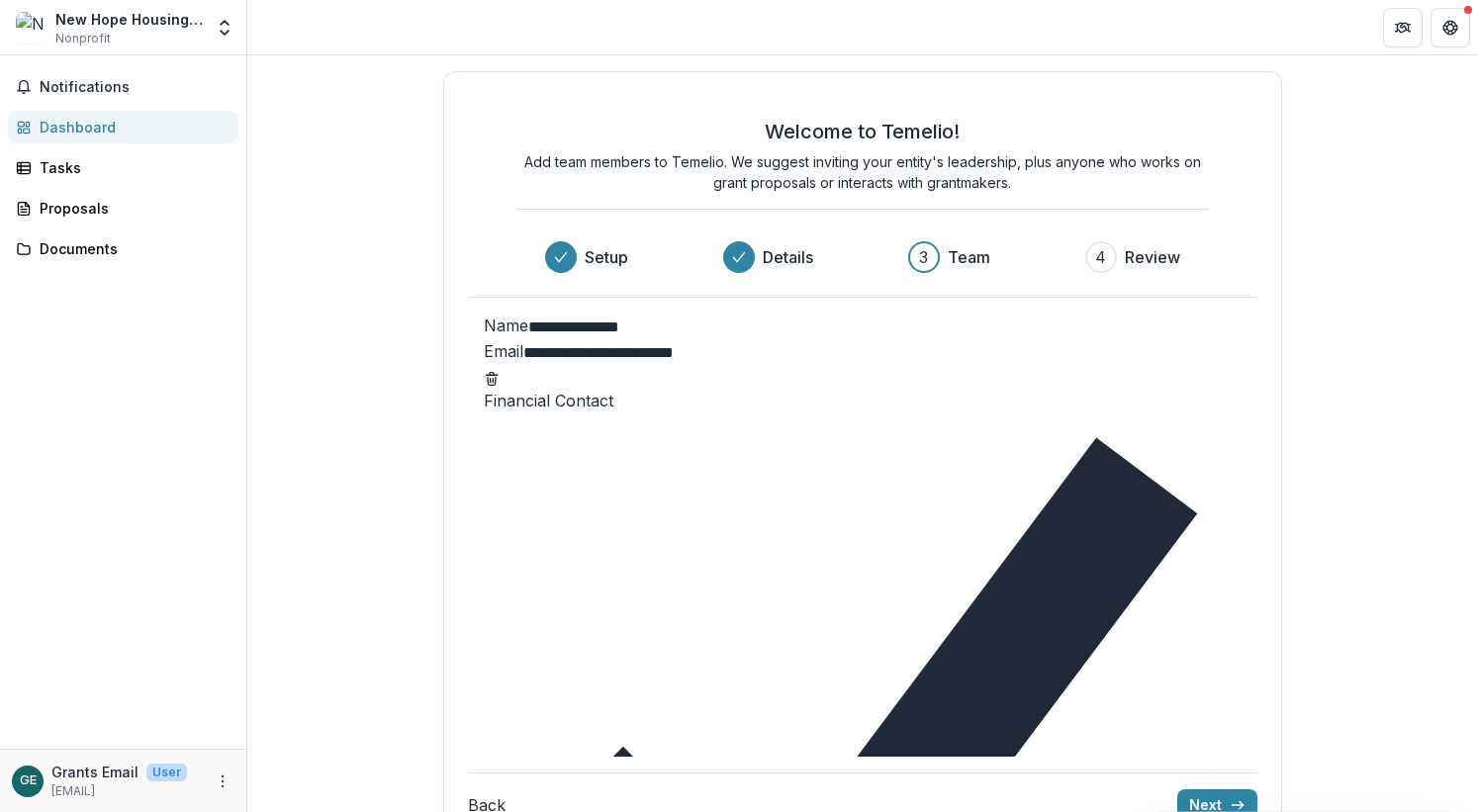 click at bounding box center (484, 1155) 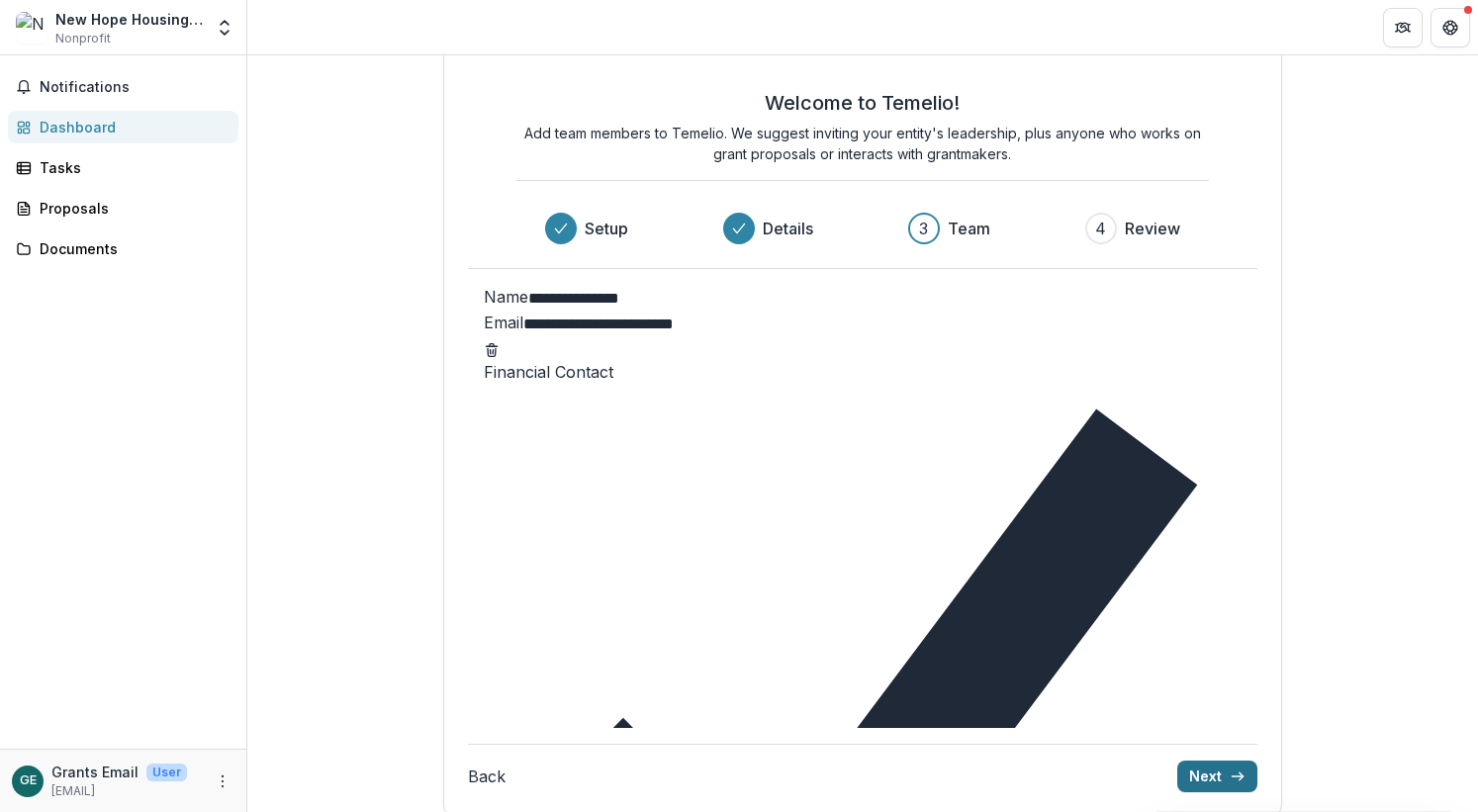 click on "Next" at bounding box center [1217, 776] 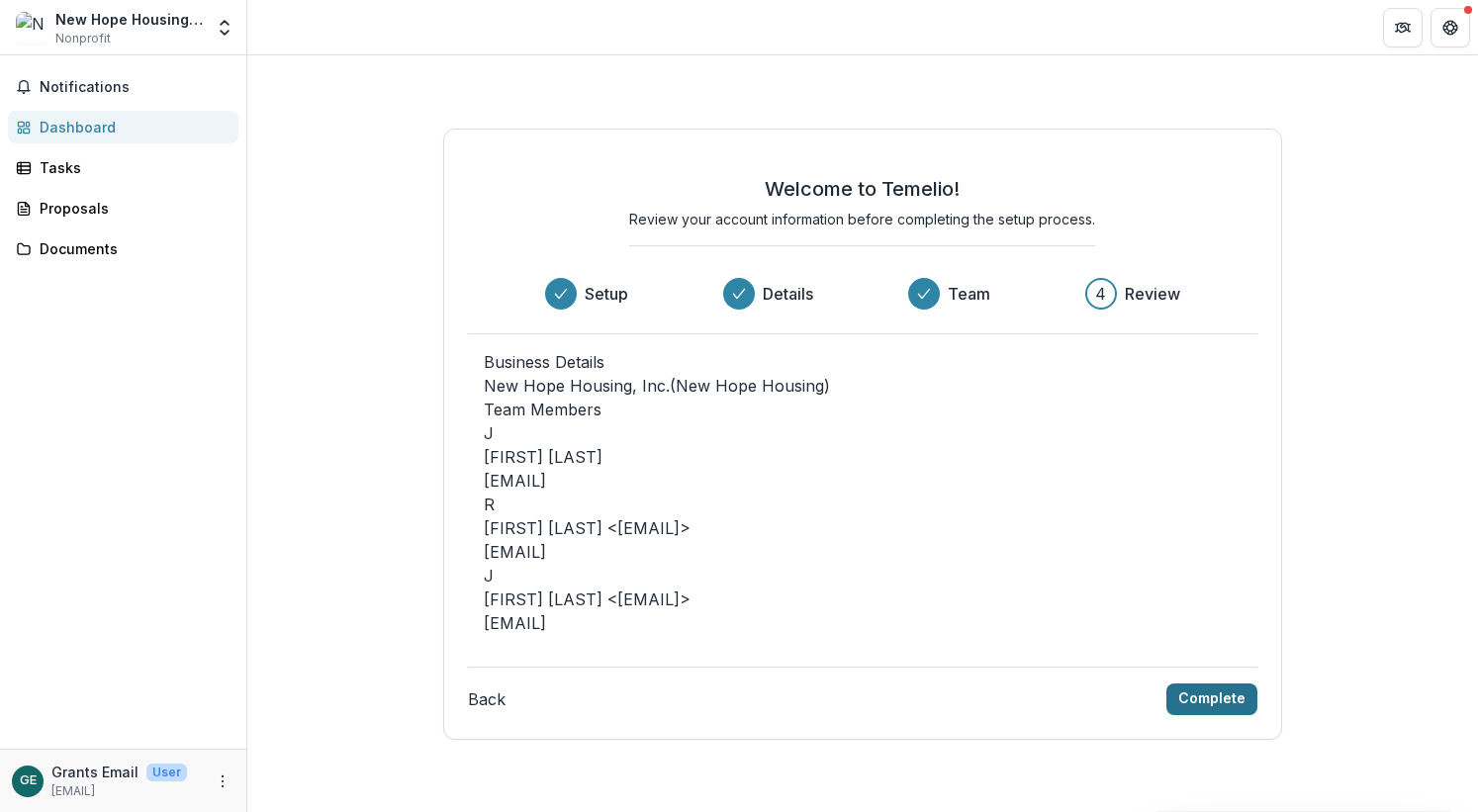 scroll, scrollTop: 0, scrollLeft: 0, axis: both 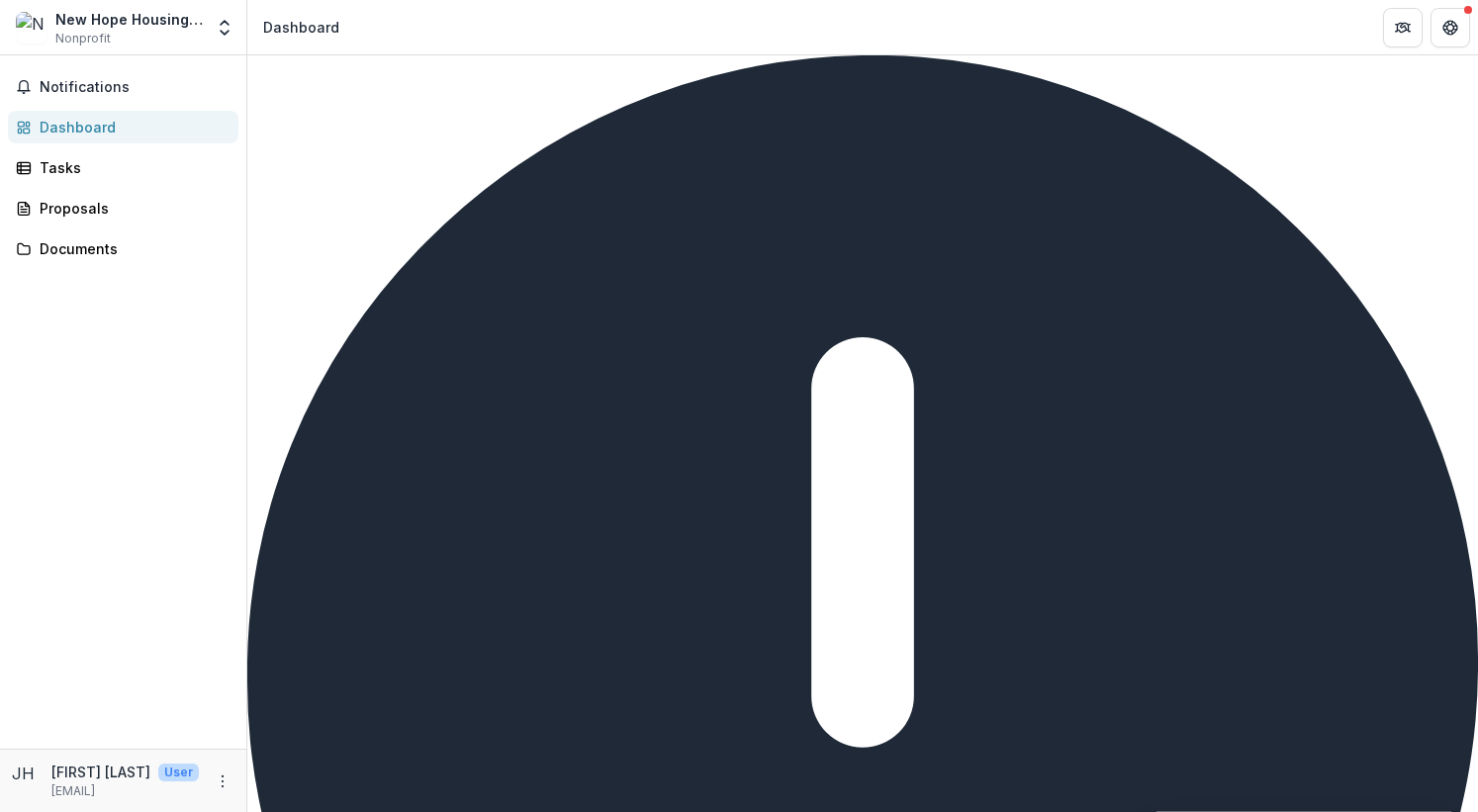 click on "Complete" at bounding box center [295, 1345] 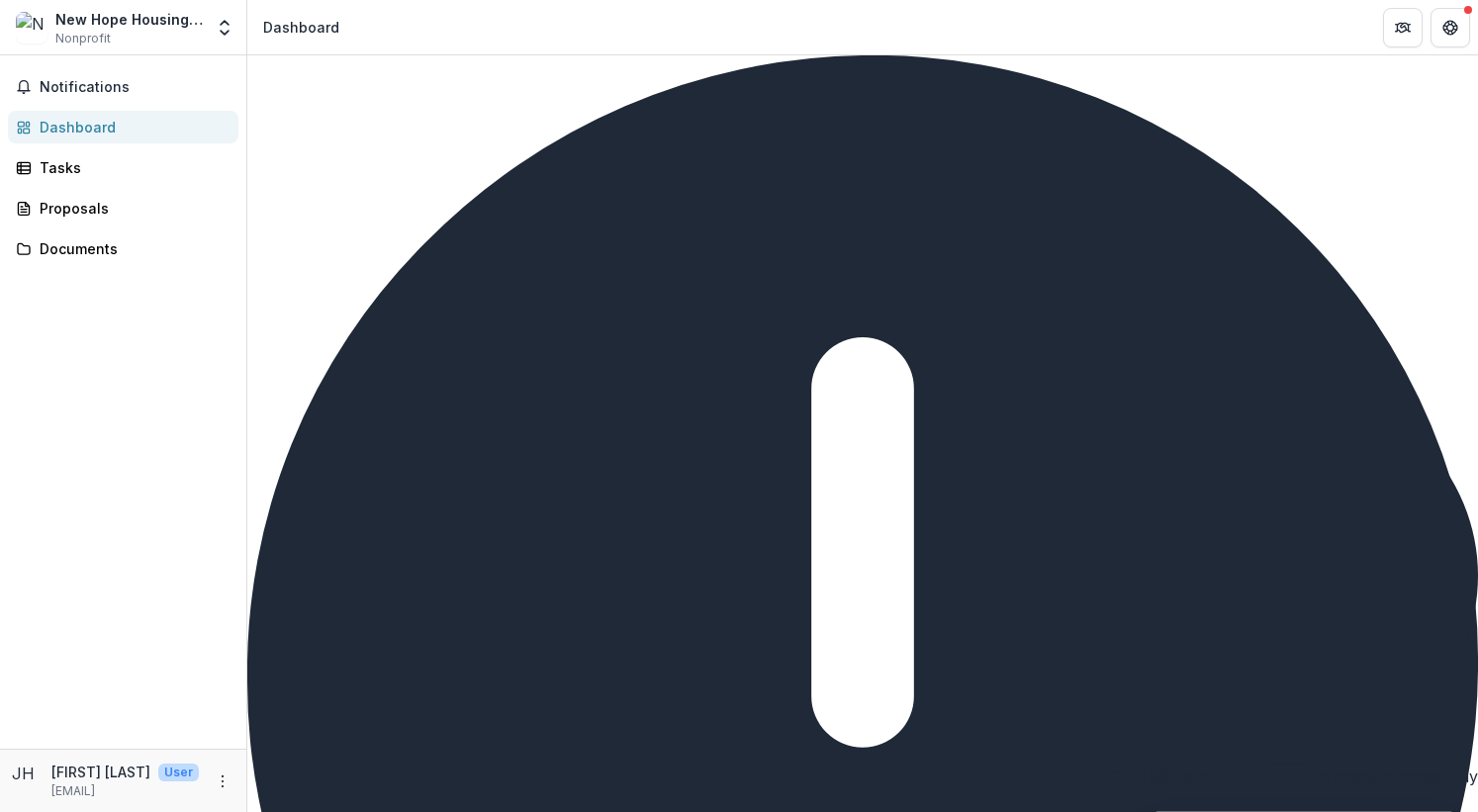scroll, scrollTop: 1221, scrollLeft: 0, axis: vertical 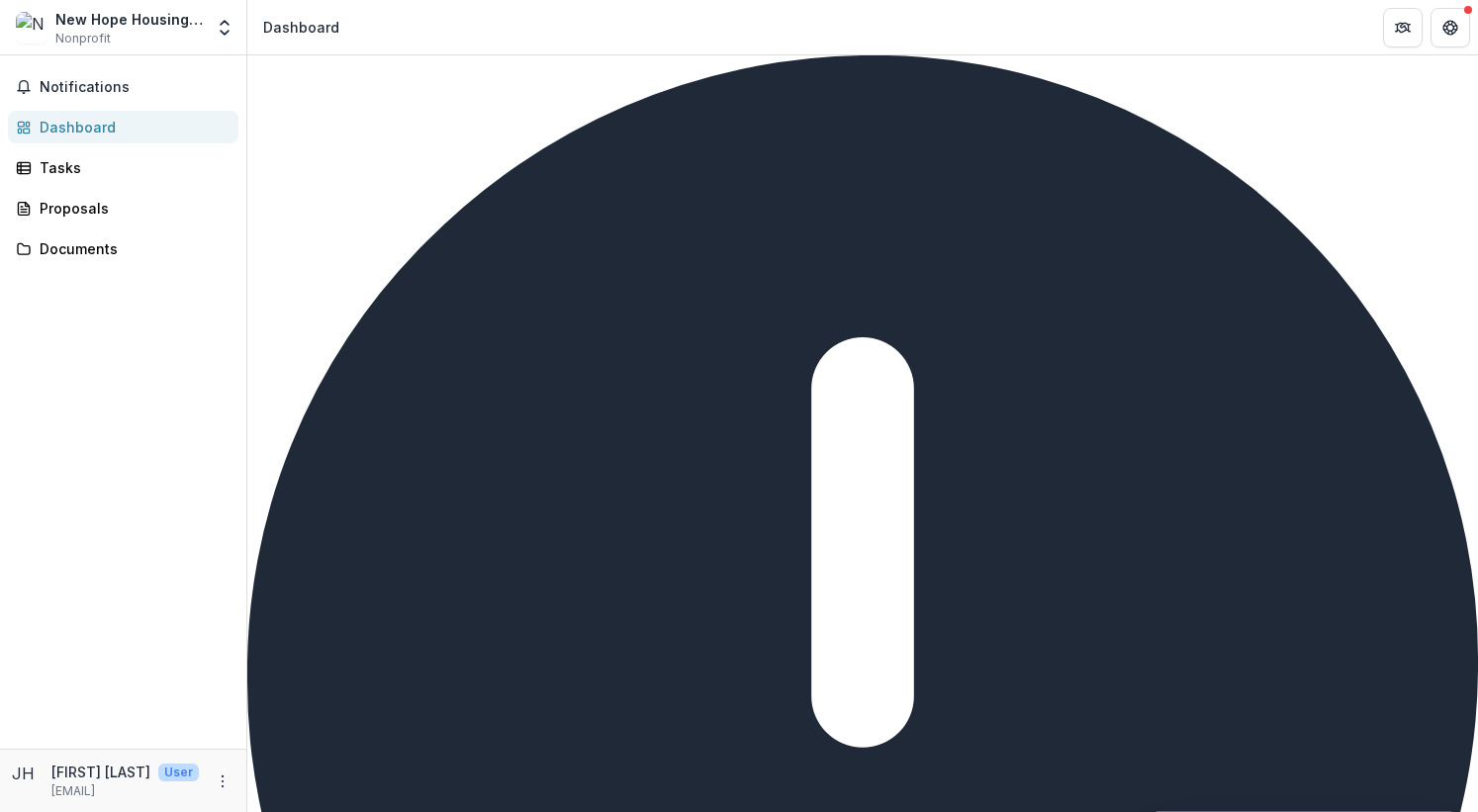 type on "**********" 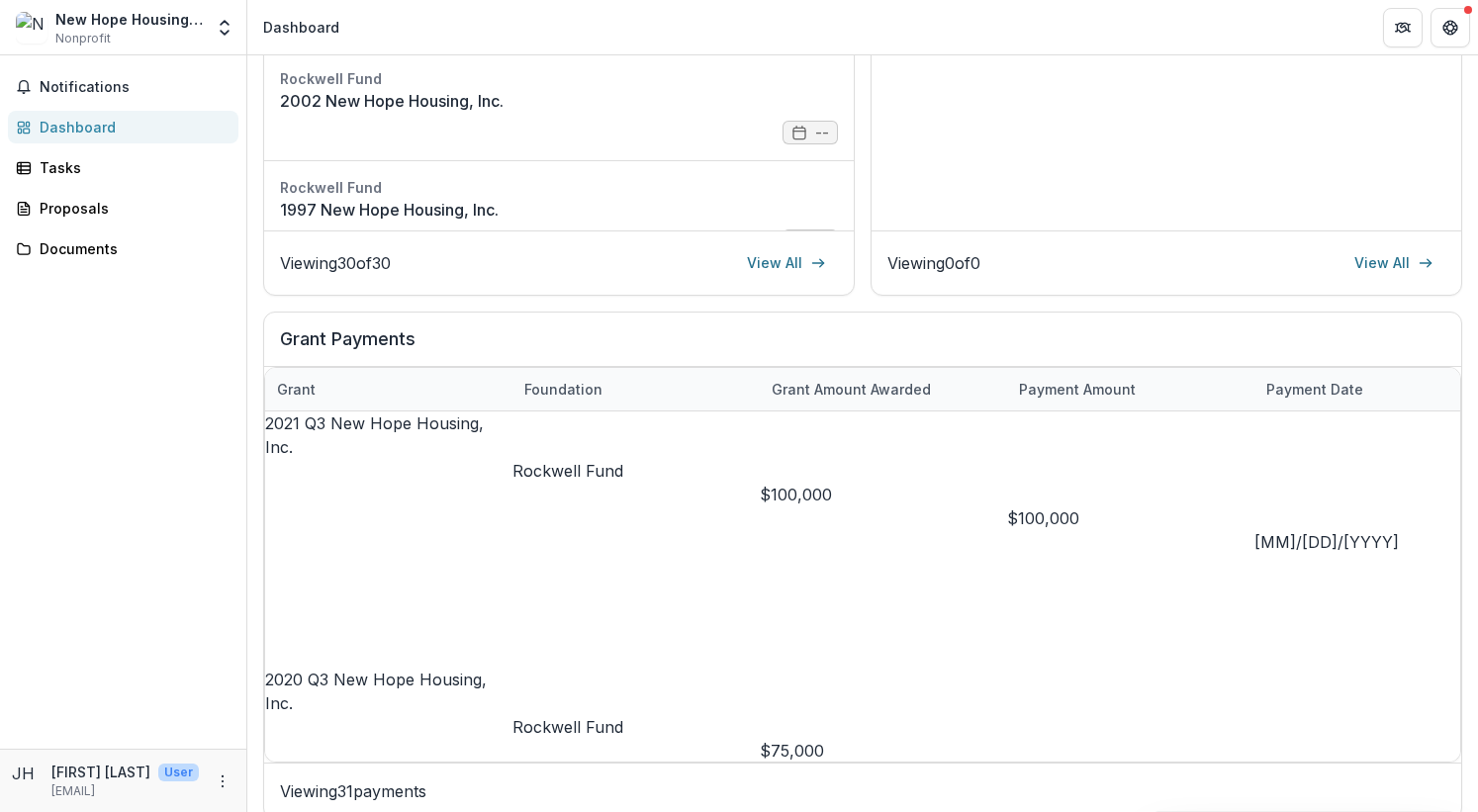 scroll, scrollTop: 540, scrollLeft: 0, axis: vertical 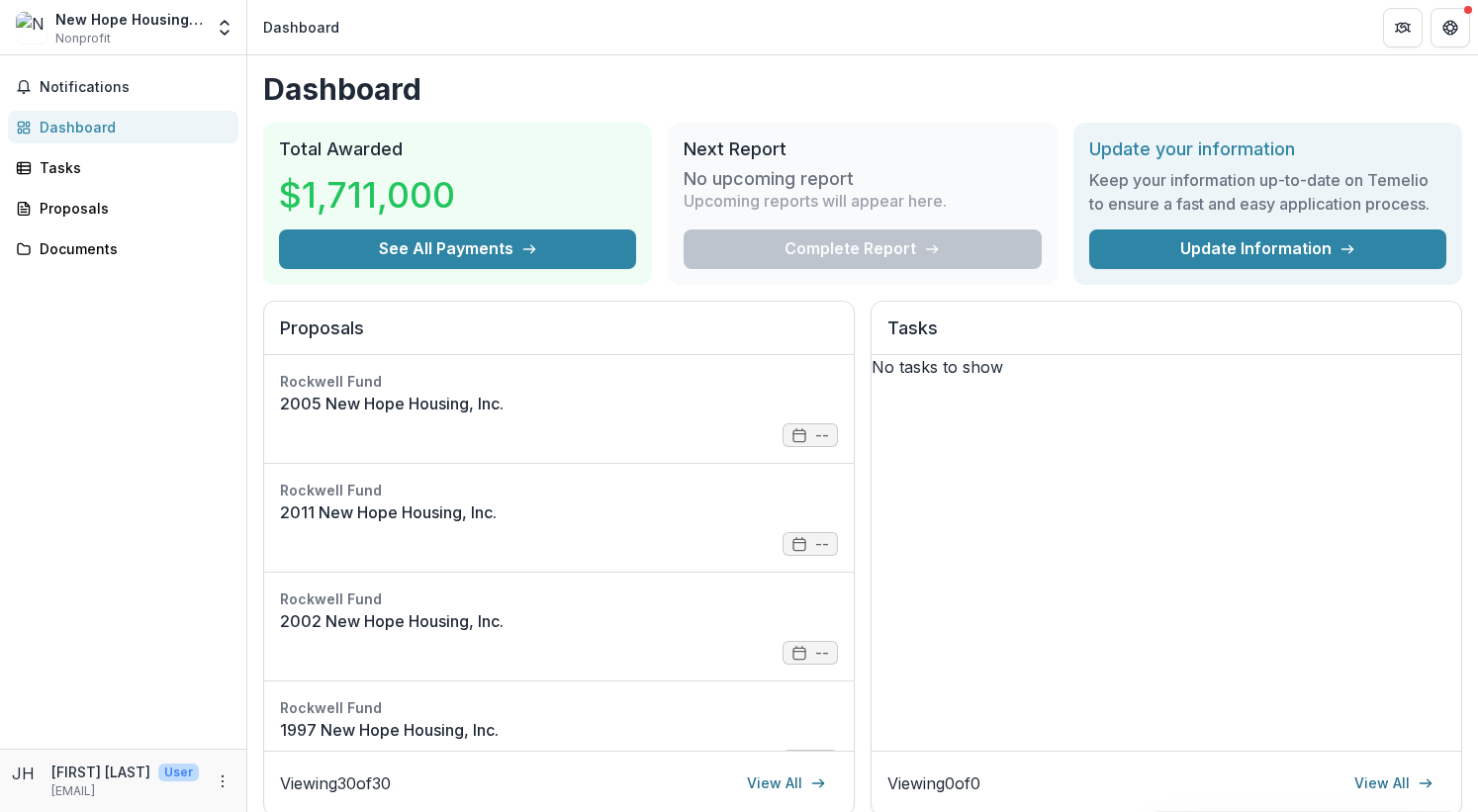 click on "Complete Report" at bounding box center [862, 249] 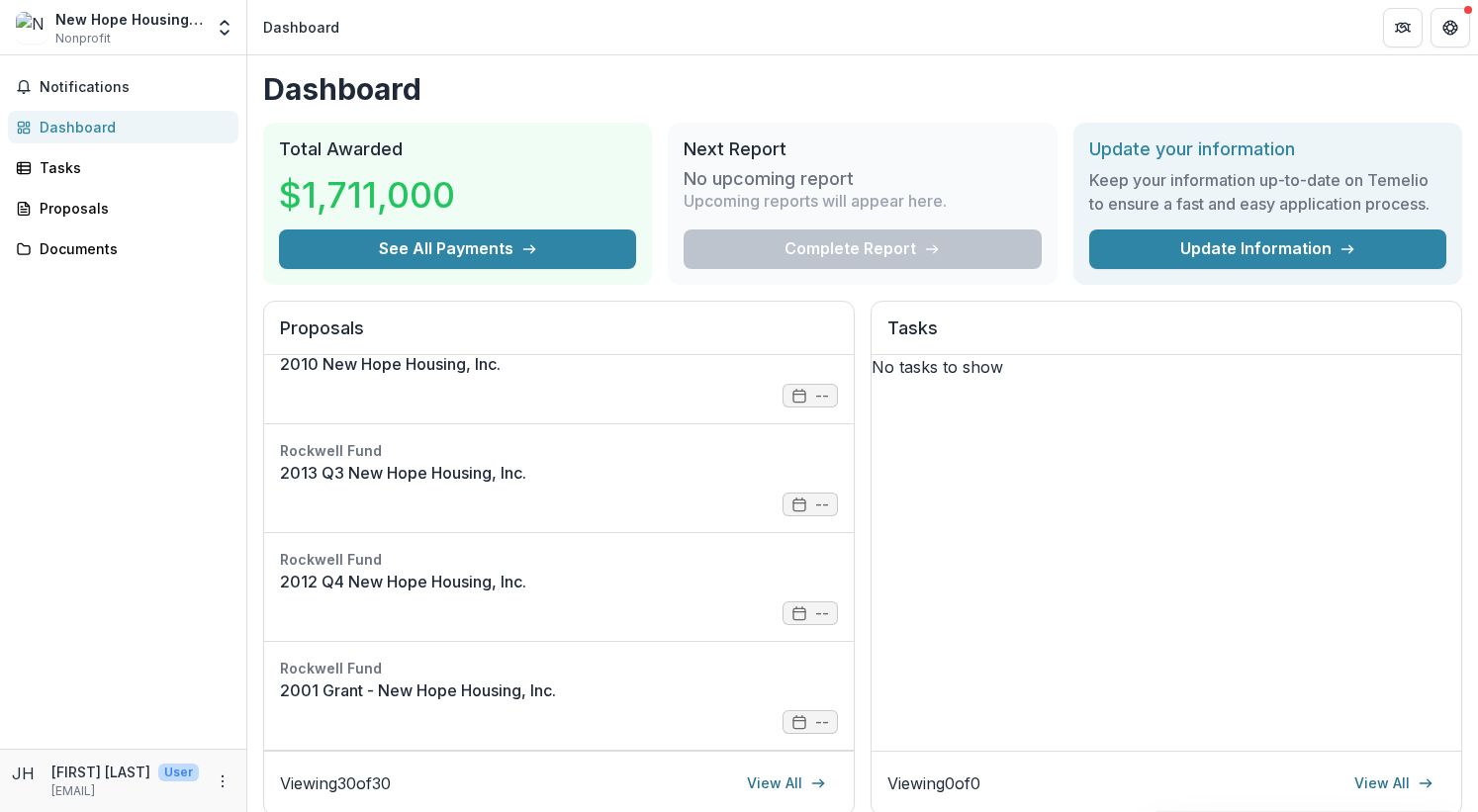 scroll, scrollTop: 2977, scrollLeft: 0, axis: vertical 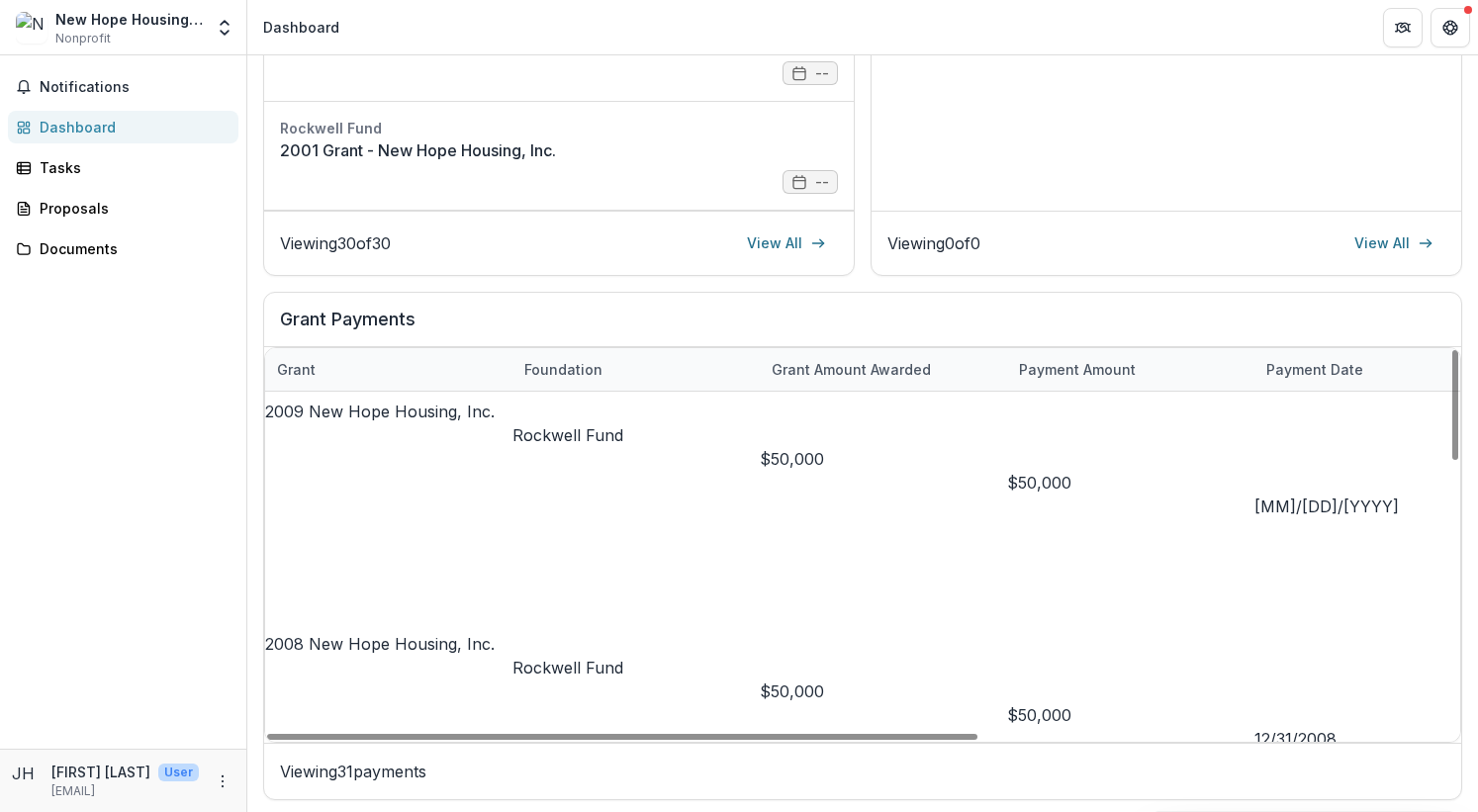 click on "Notifications Dashboard Tasks Proposals Documents" at bounding box center [123, 402] 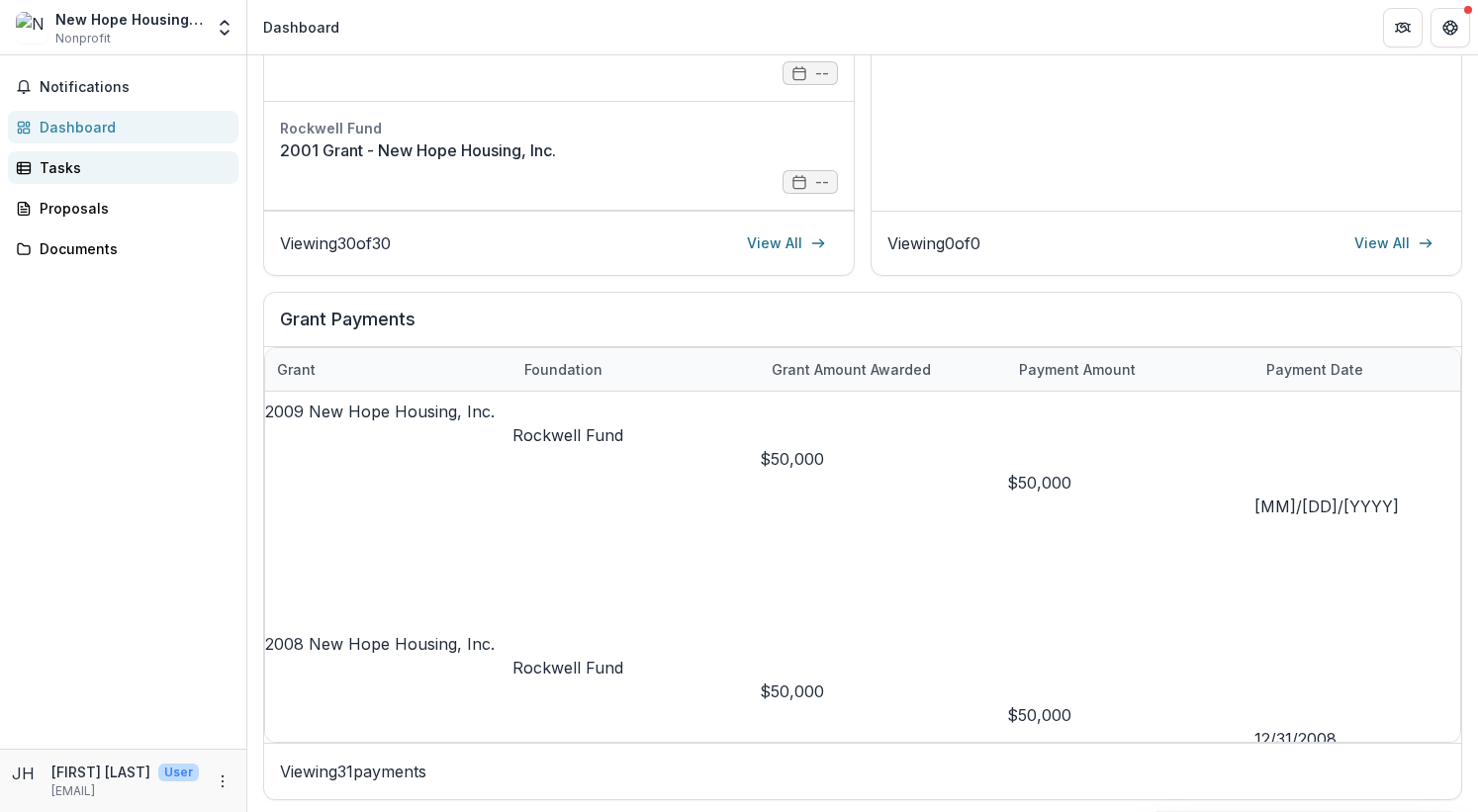 click on "Tasks" at bounding box center [131, 167] 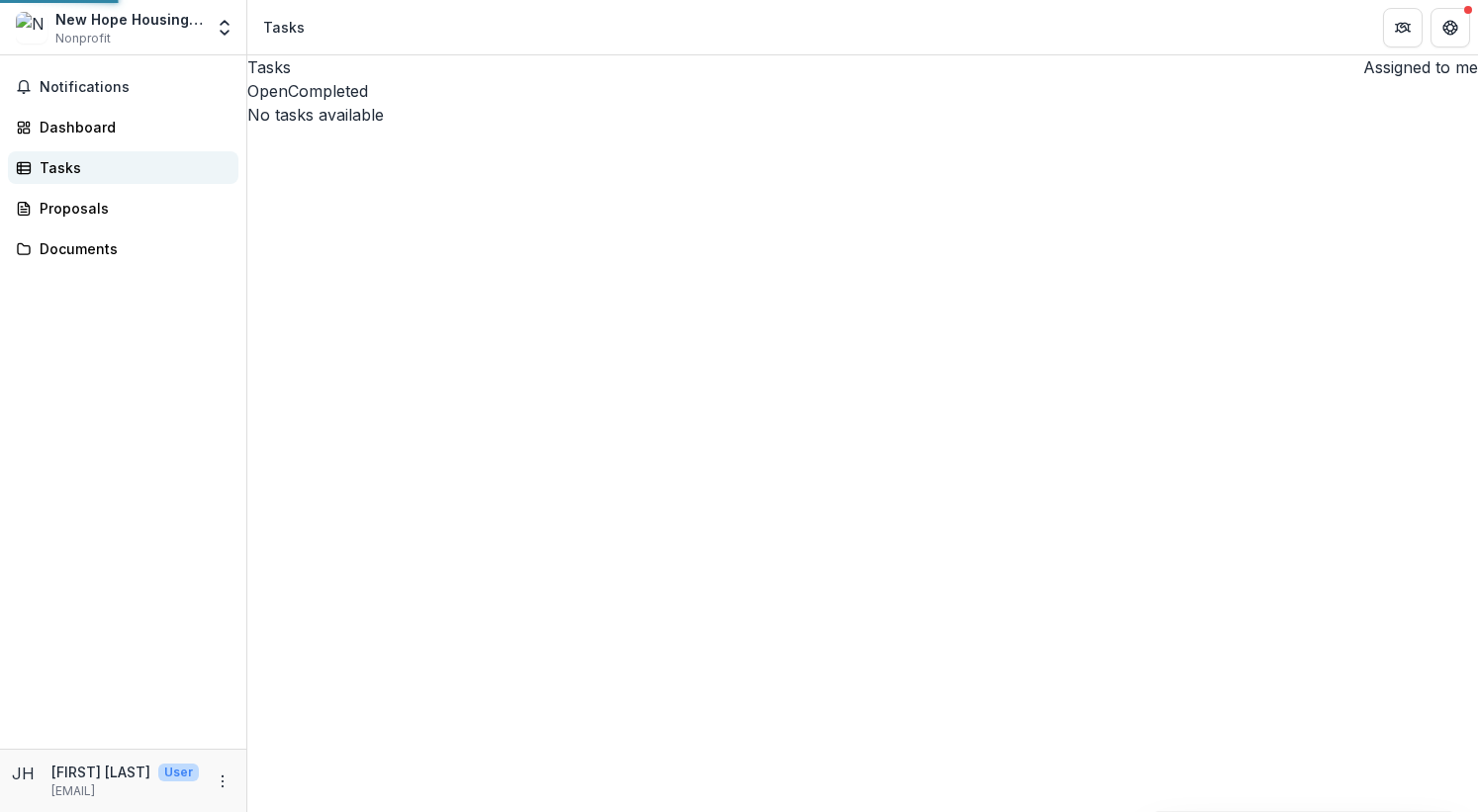 scroll, scrollTop: 0, scrollLeft: 0, axis: both 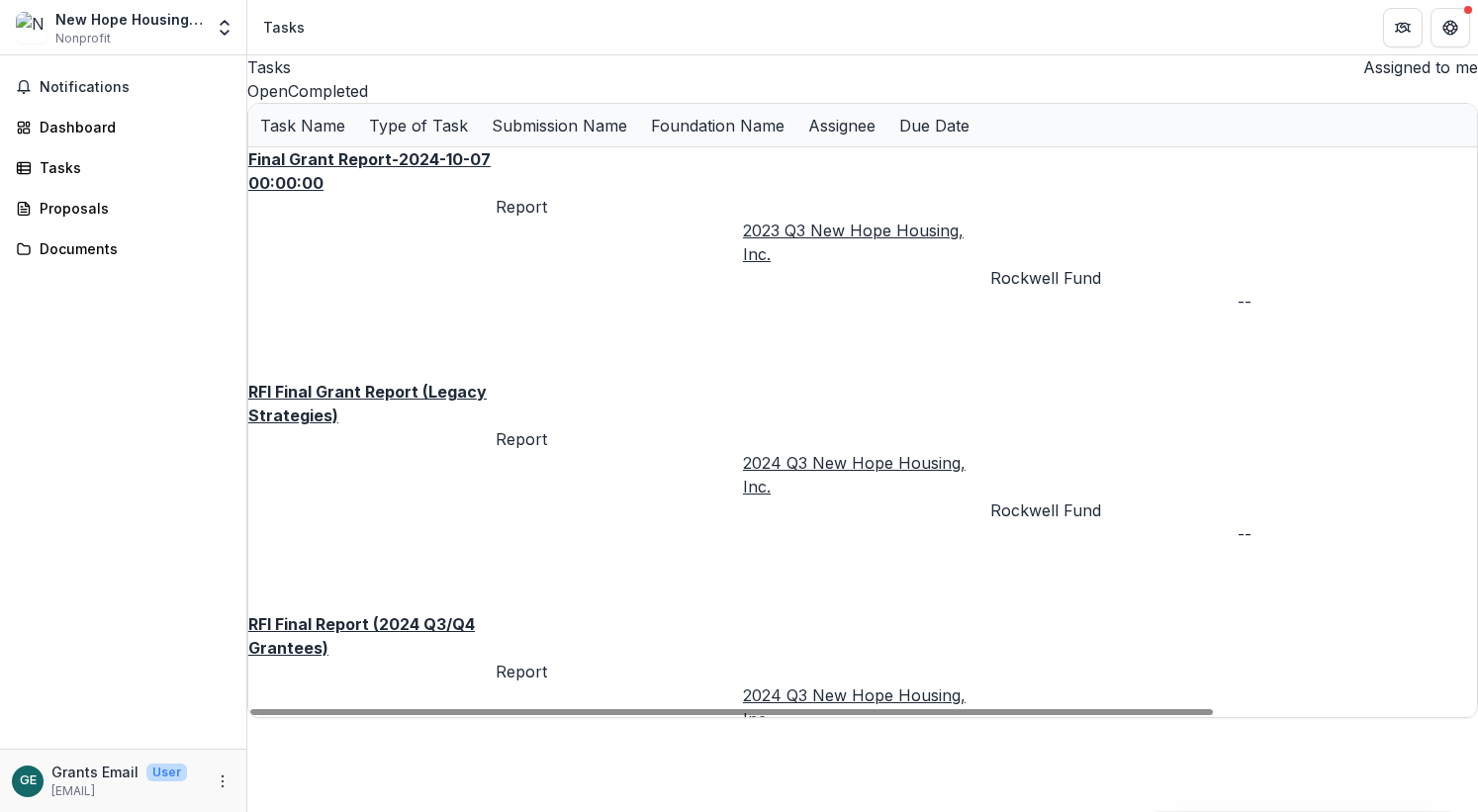 click on "RFI Final Grant Report (Legacy Strategies)" at bounding box center (367, 404) 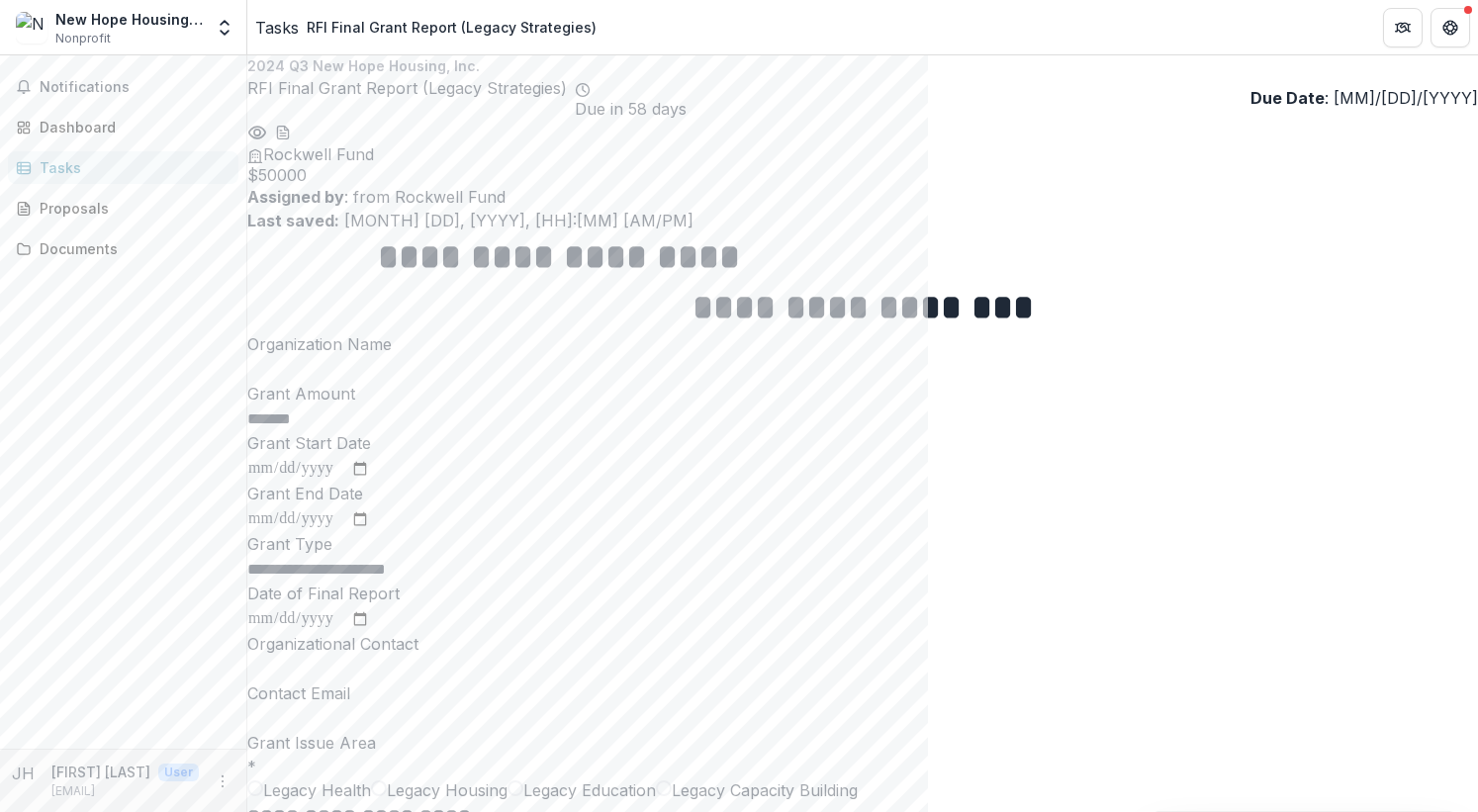 scroll, scrollTop: 198, scrollLeft: 0, axis: vertical 